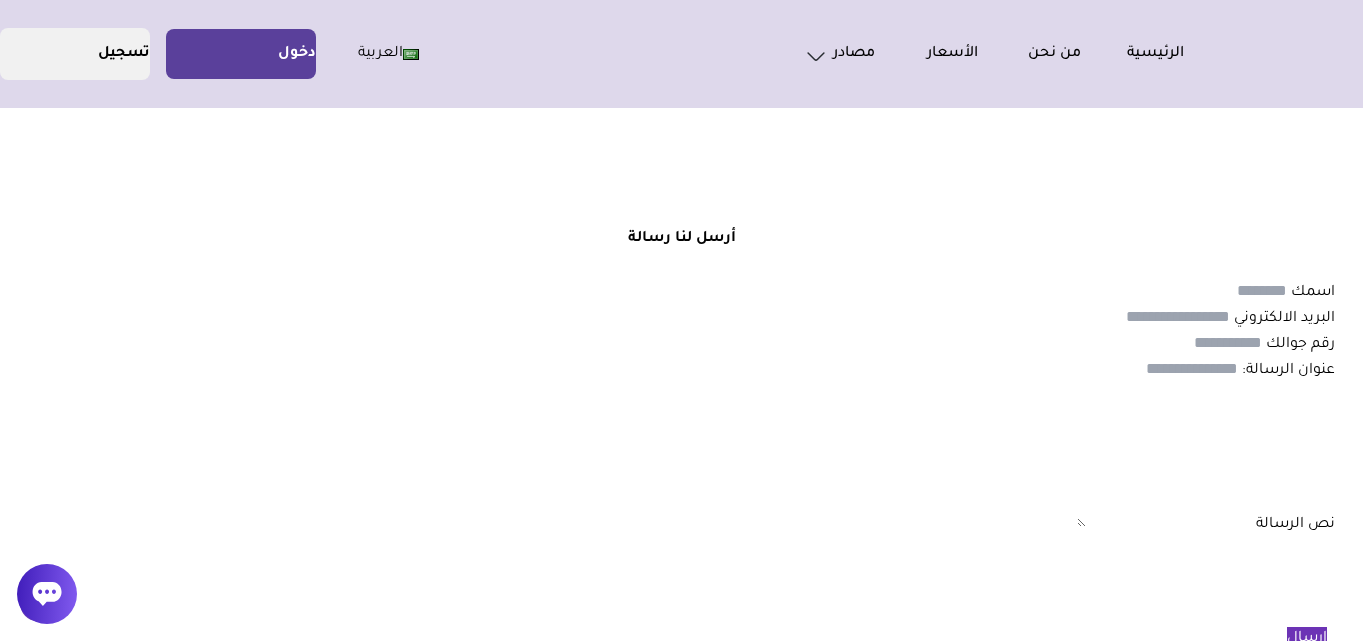 scroll, scrollTop: 0, scrollLeft: 0, axis: both 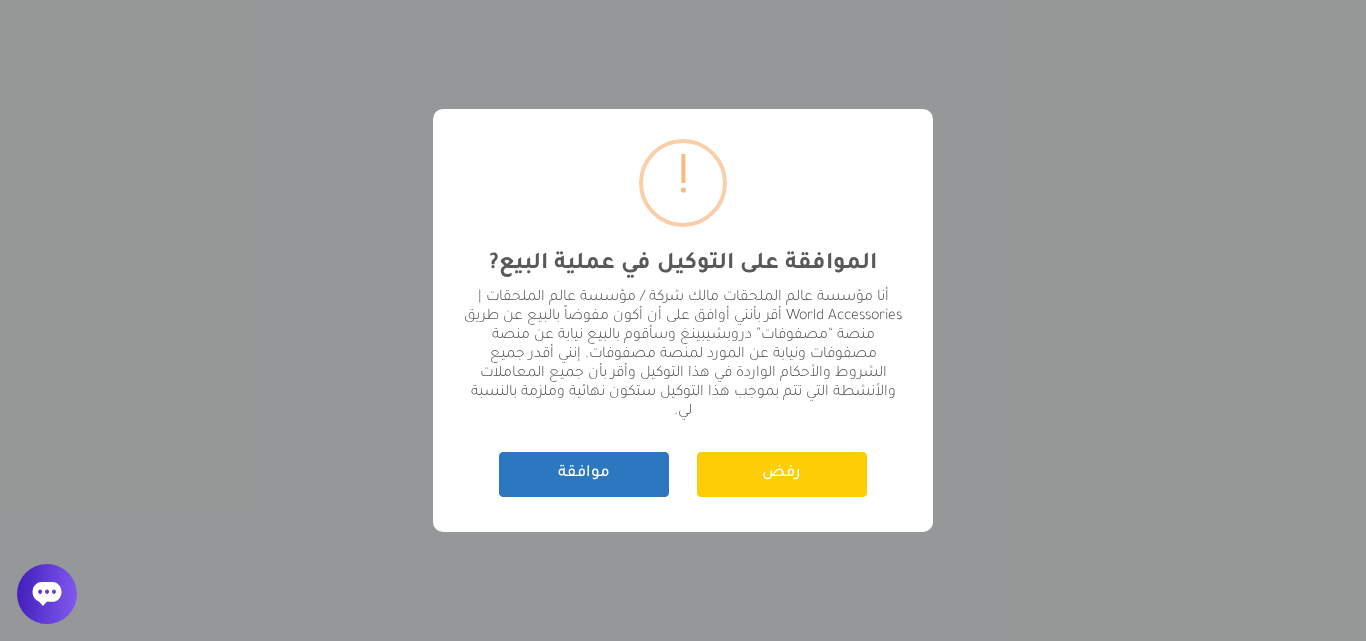 click on "موافقة" at bounding box center [584, 474] 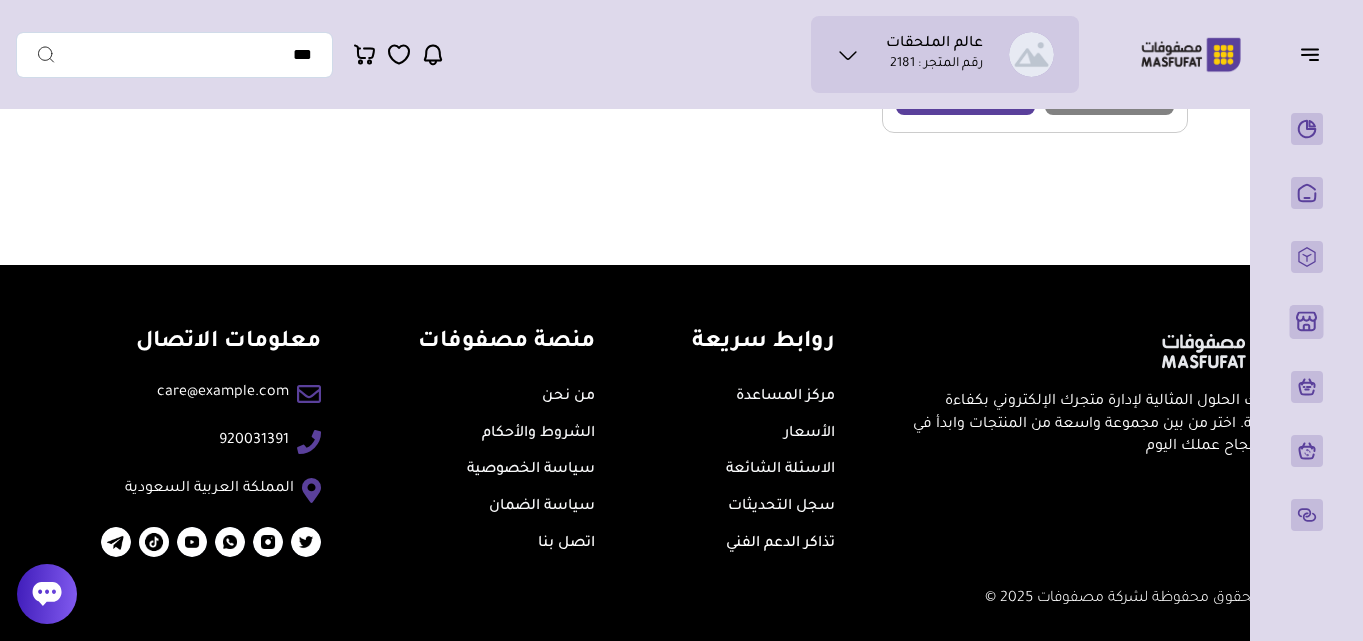 scroll, scrollTop: 30300, scrollLeft: 0, axis: vertical 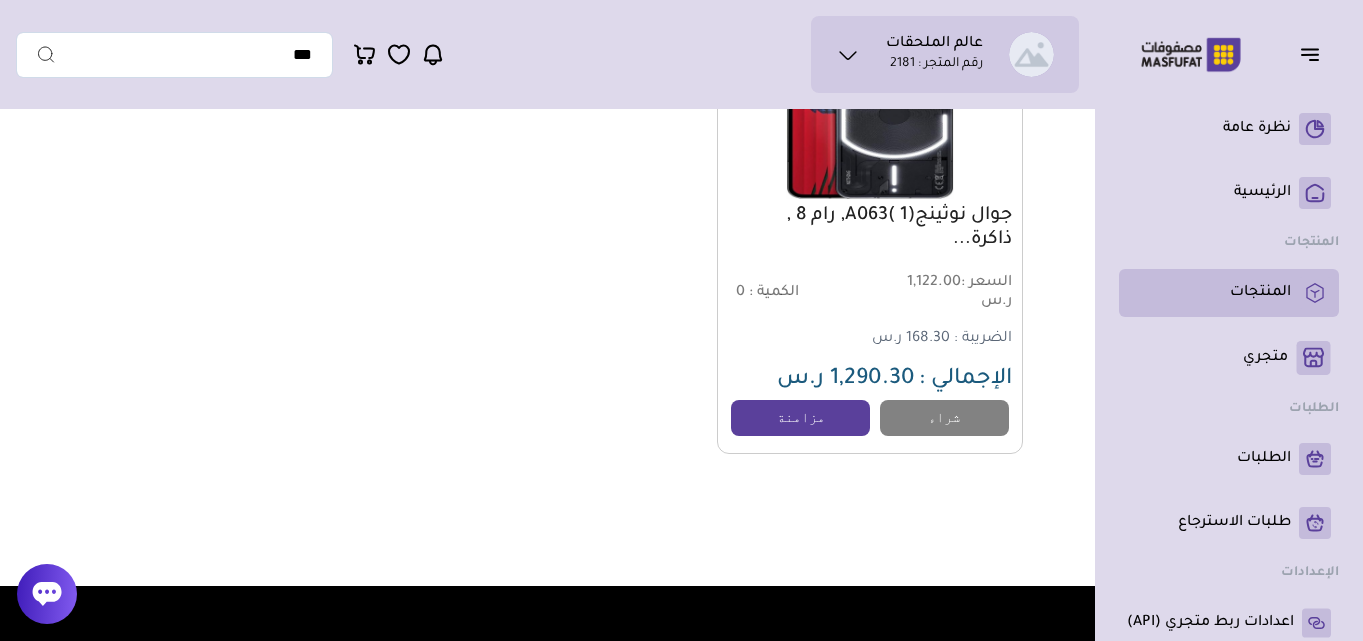 click at bounding box center [1315, 293] 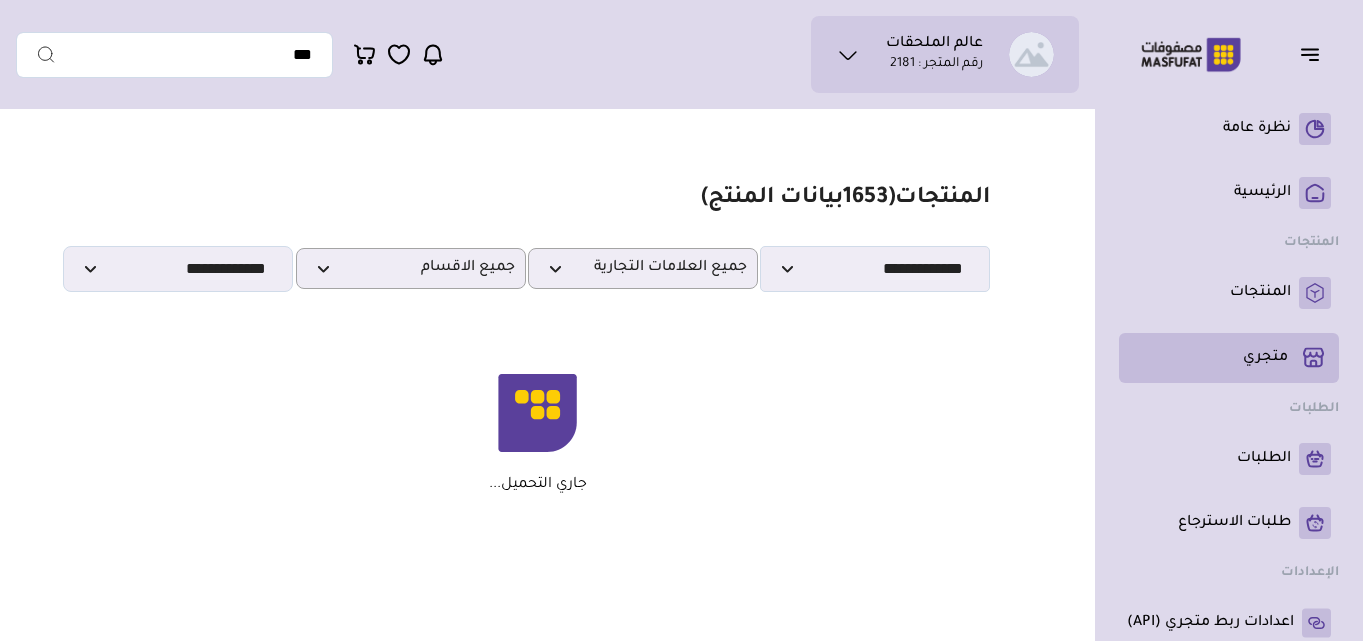 scroll, scrollTop: 0, scrollLeft: 0, axis: both 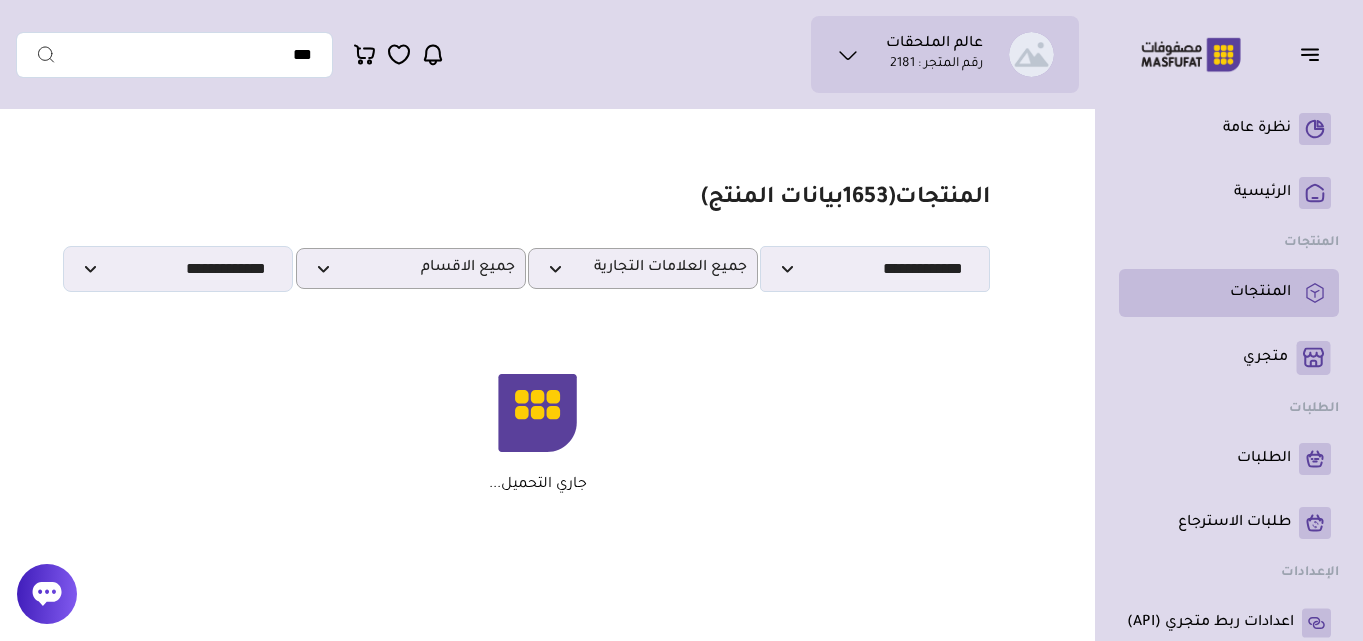 click on "المنتجات" at bounding box center [1260, 293] 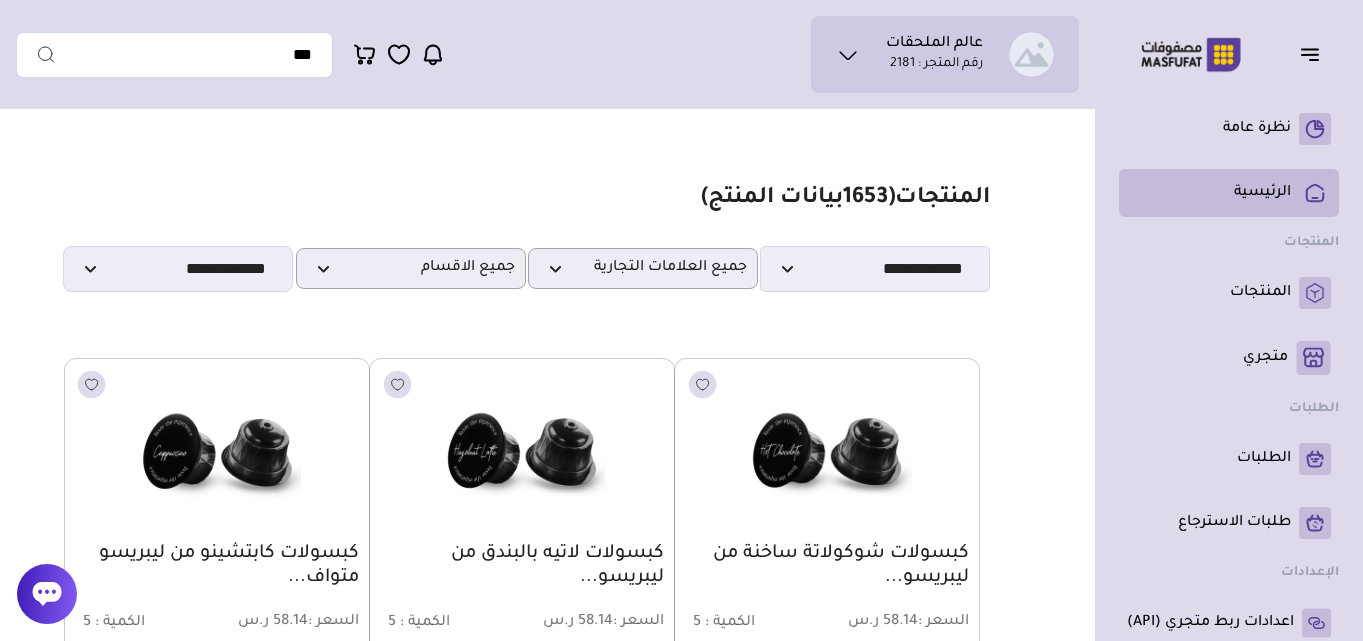 click at bounding box center [1315, 193] 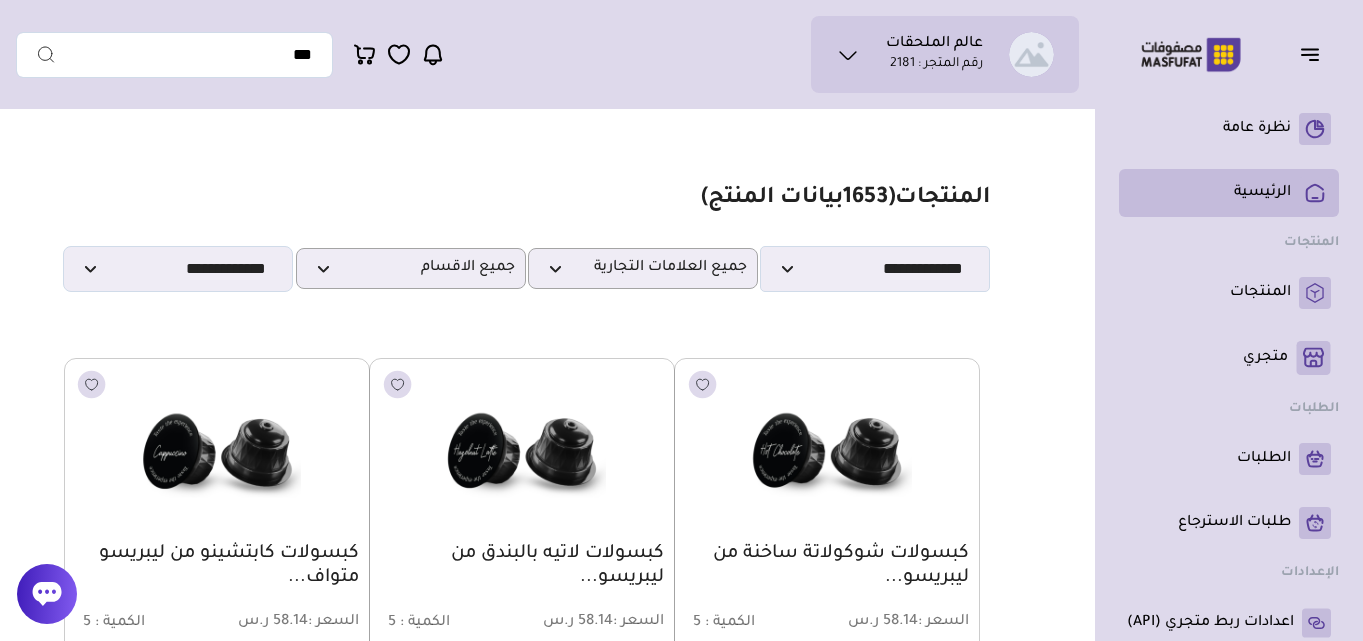 click at bounding box center [1315, 193] 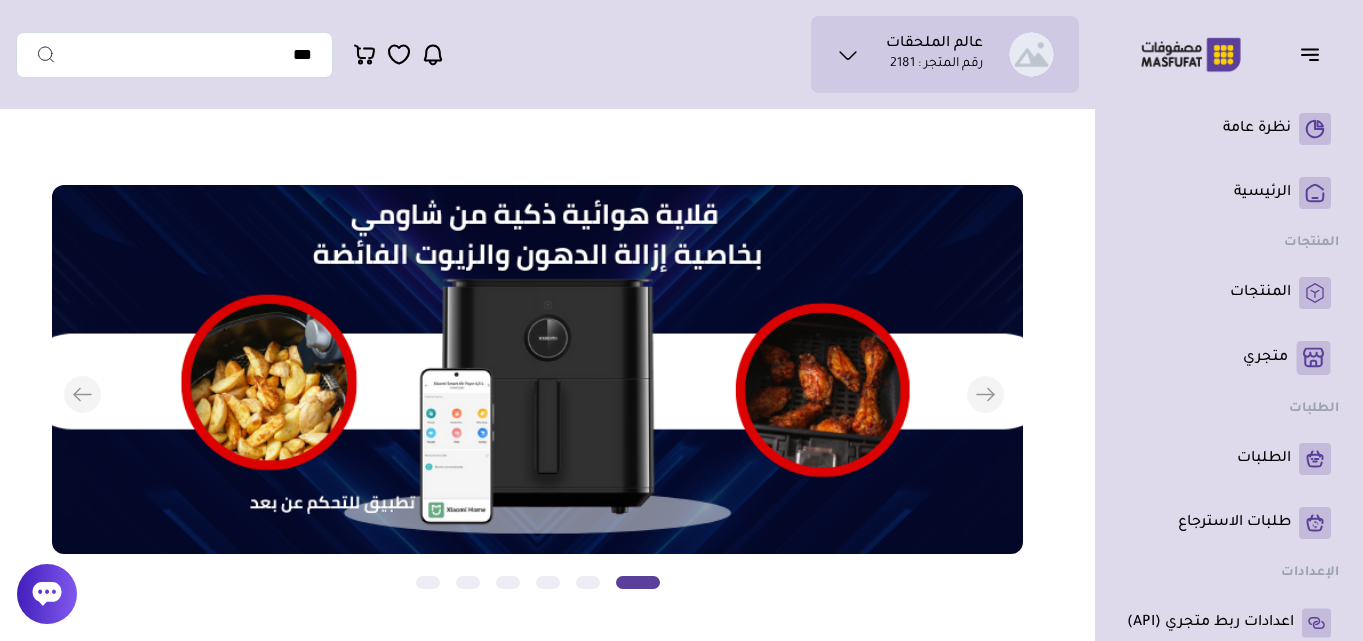scroll, scrollTop: 400, scrollLeft: 0, axis: vertical 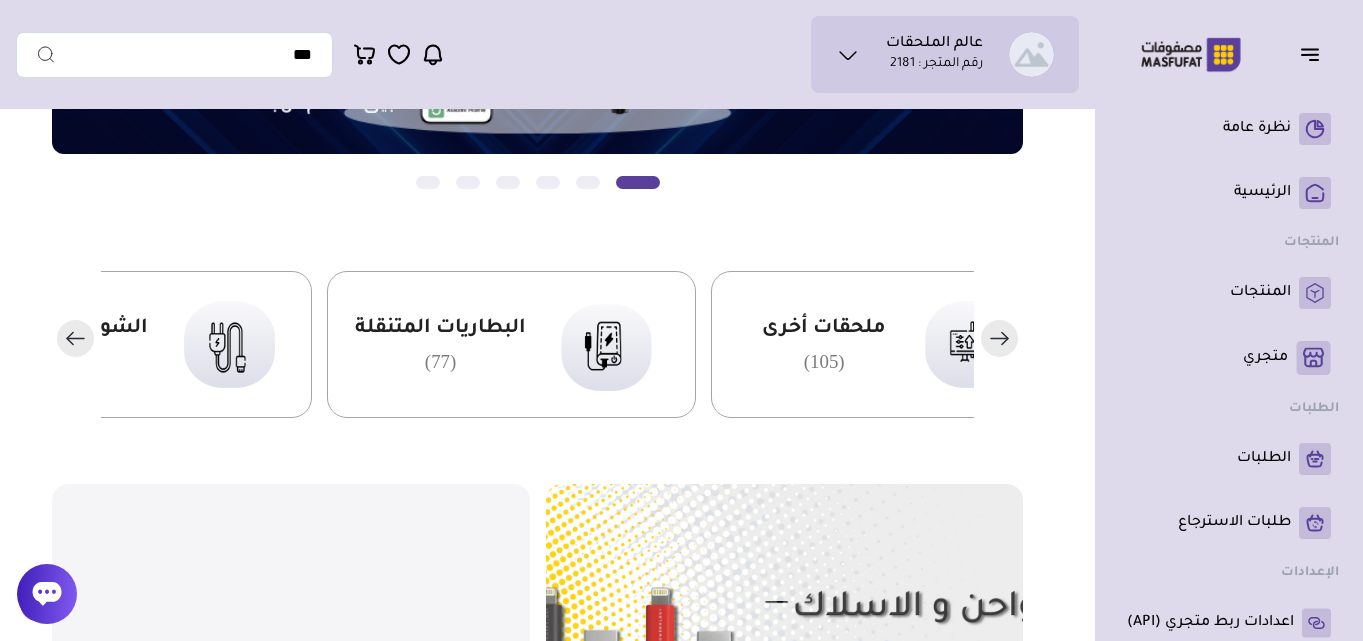 drag, startPoint x: 302, startPoint y: 344, endPoint x: 790, endPoint y: 407, distance: 492.0498 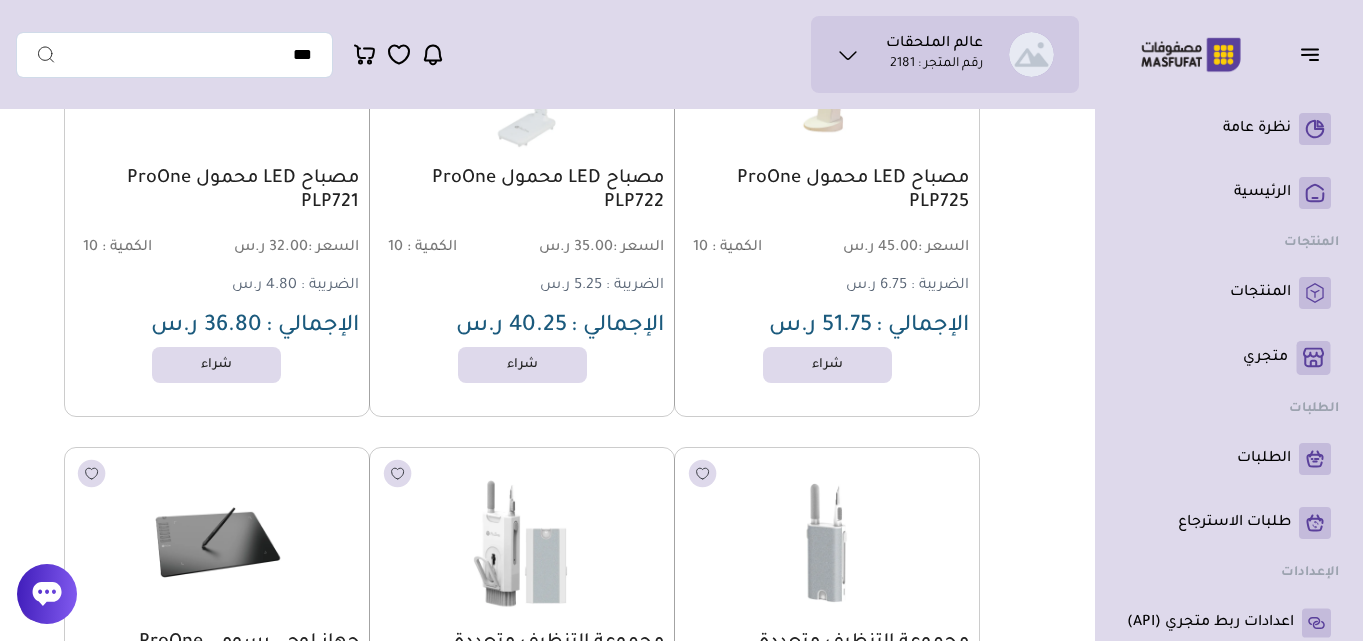 scroll, scrollTop: 2300, scrollLeft: 0, axis: vertical 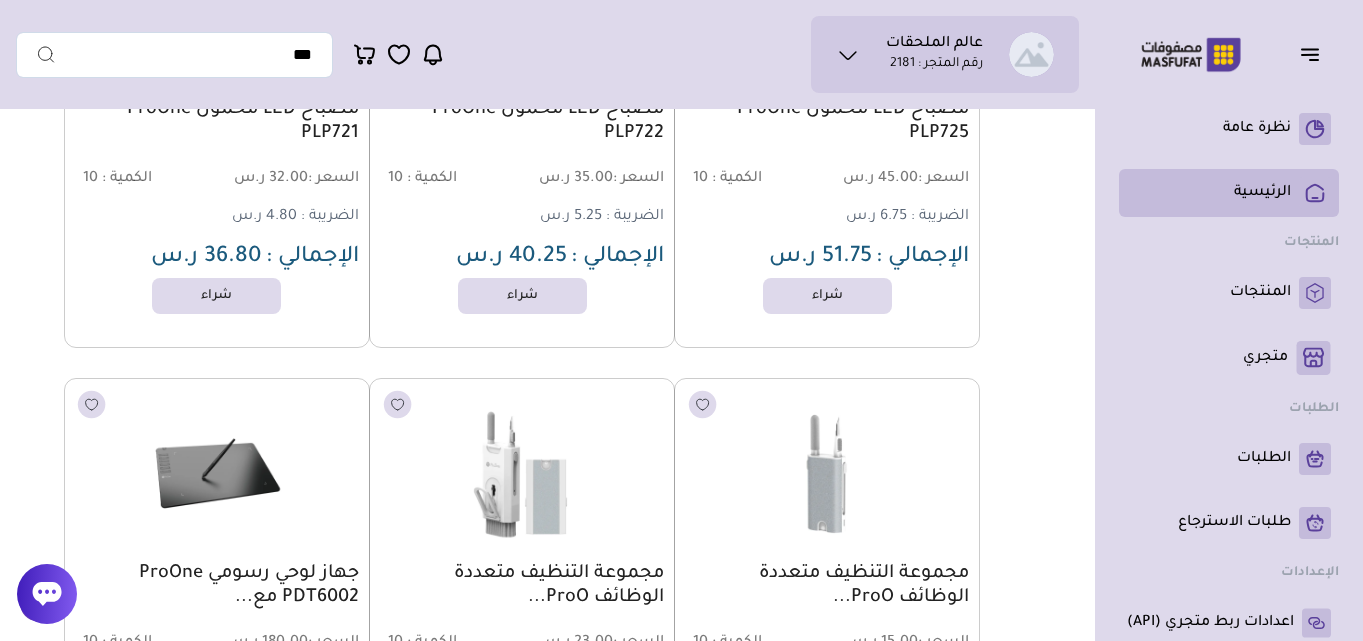 click on "الرئيسية" at bounding box center [1262, 193] 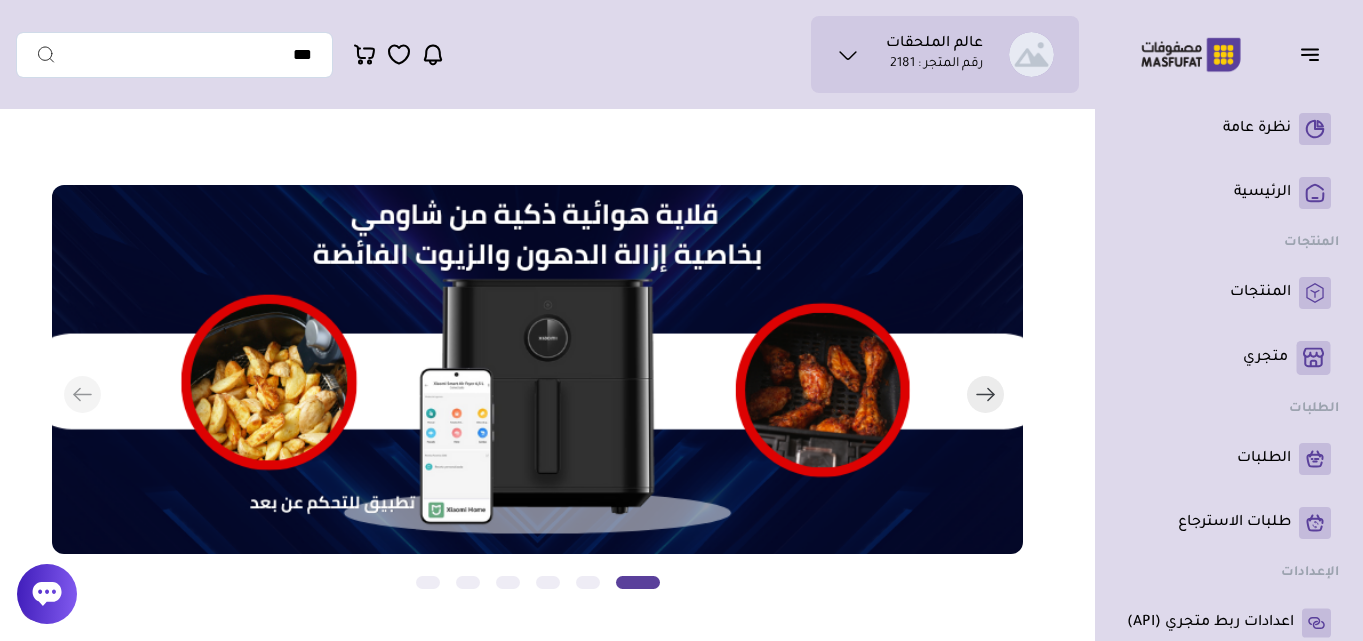 scroll, scrollTop: 400, scrollLeft: 0, axis: vertical 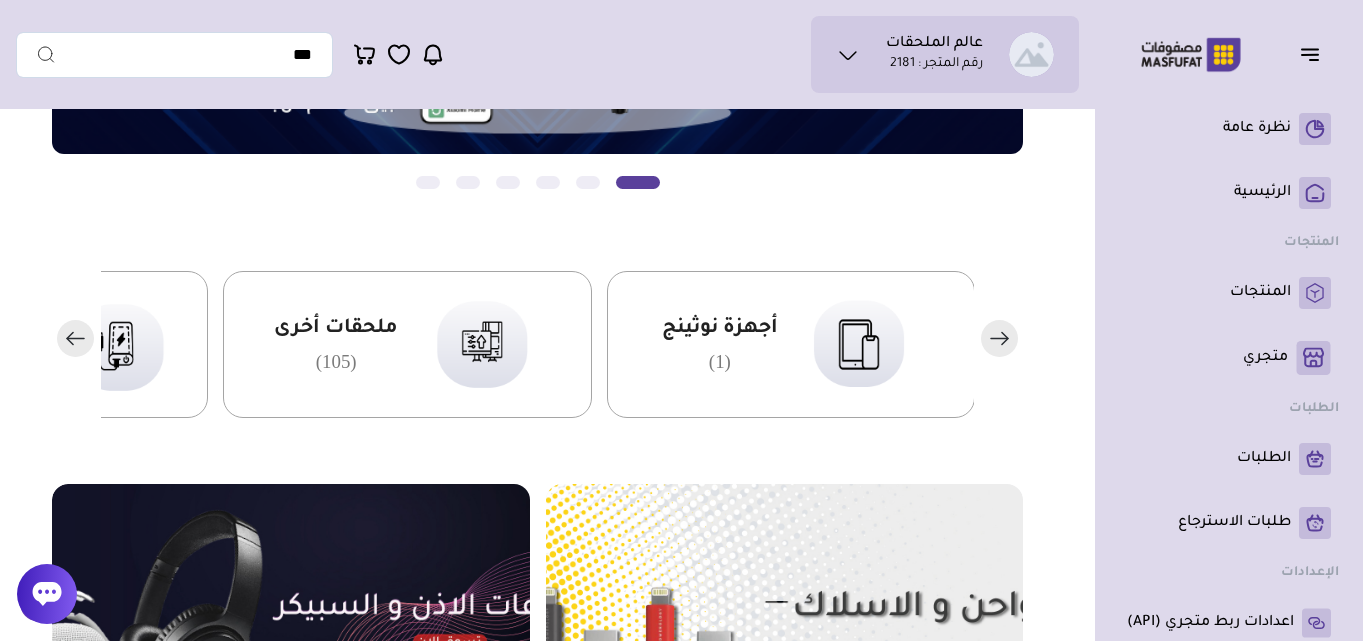 click at bounding box center (75, 338) 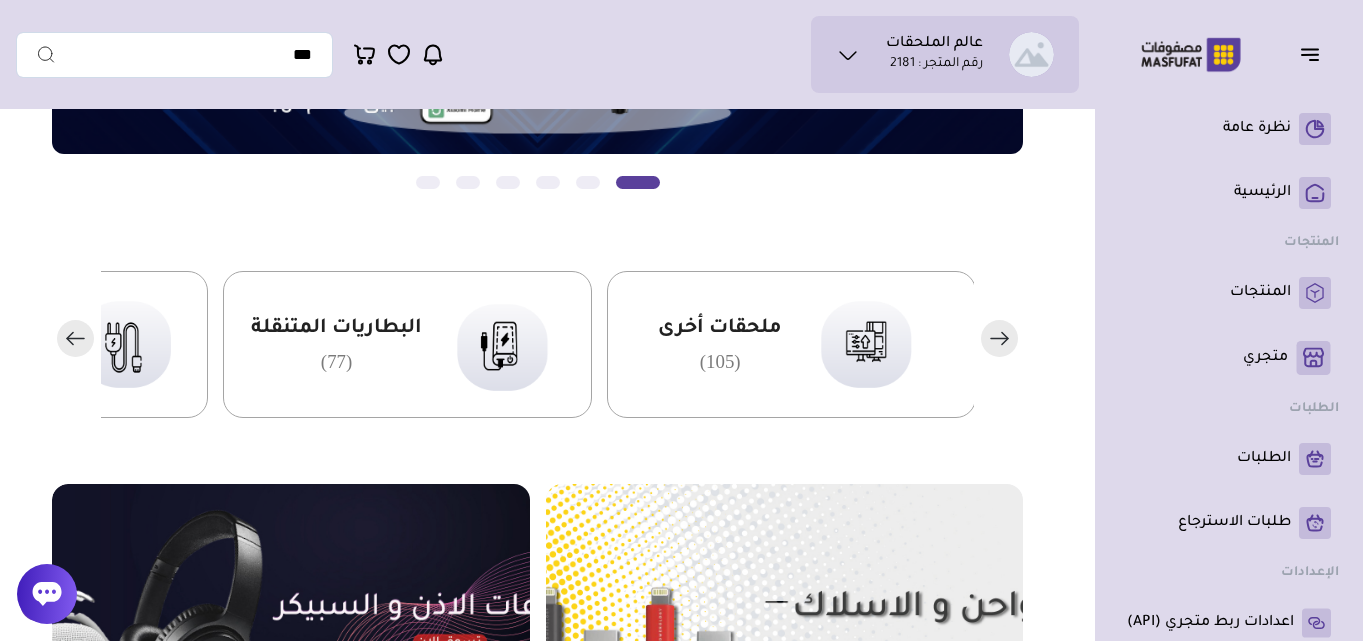 click at bounding box center (75, 338) 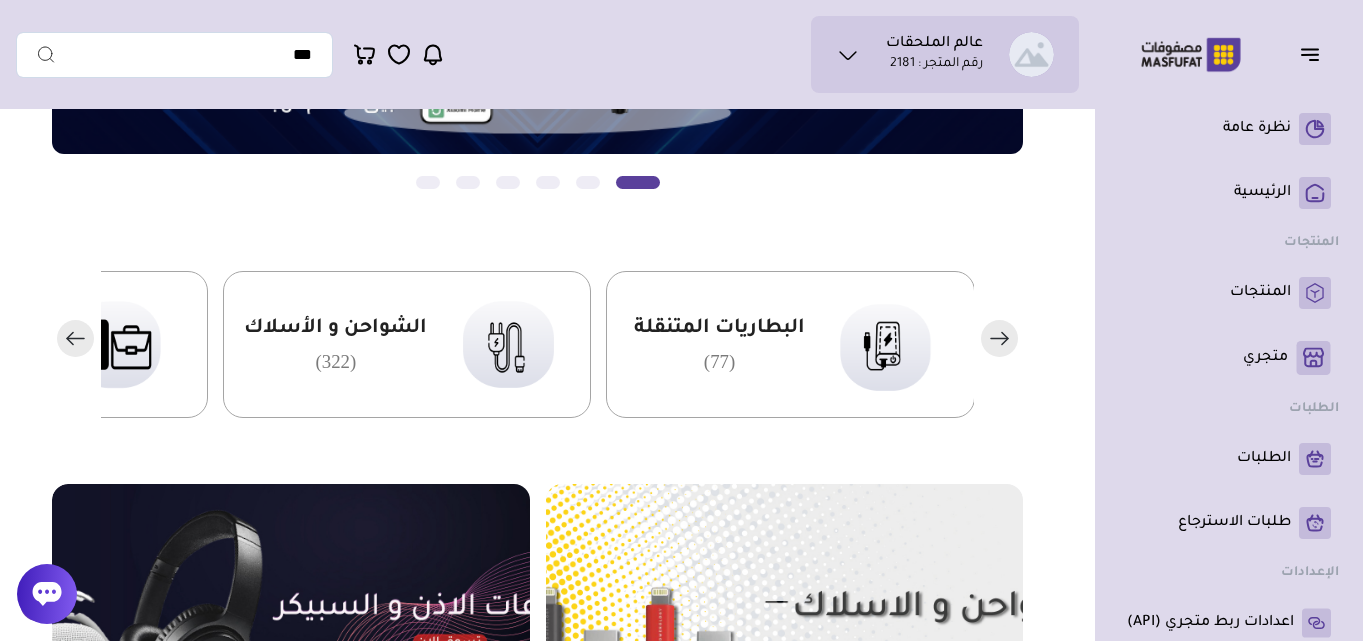 click at bounding box center [75, 338] 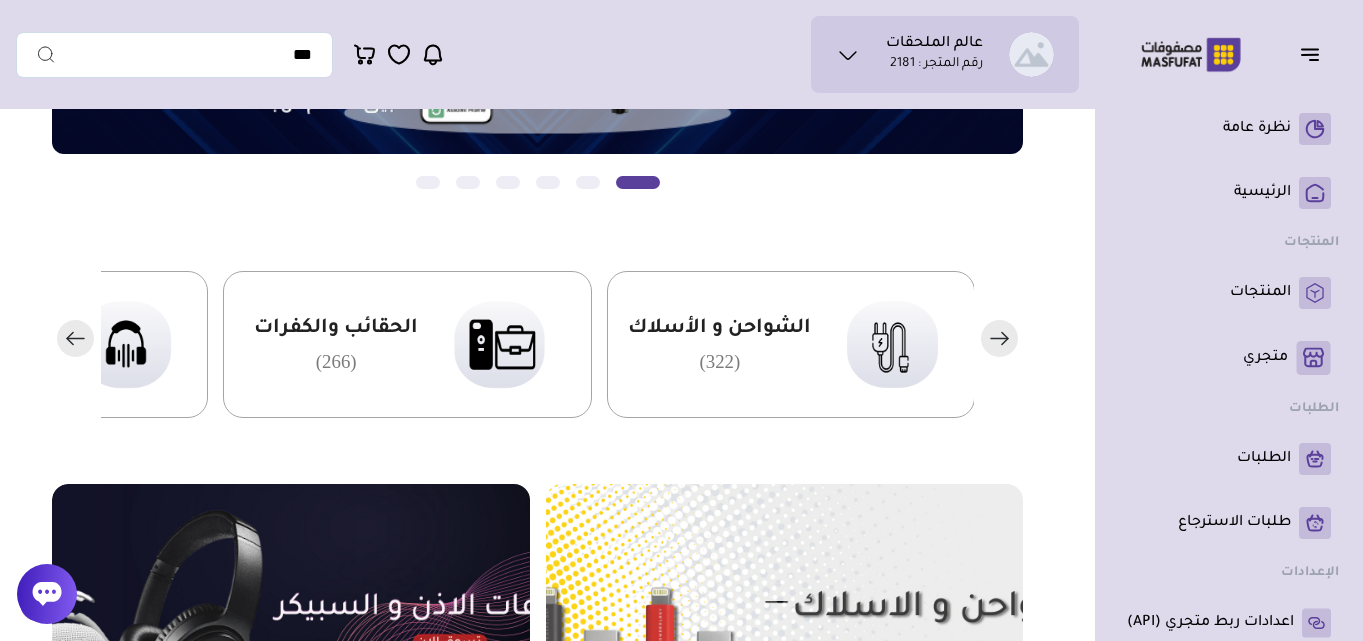 click at bounding box center [75, 338] 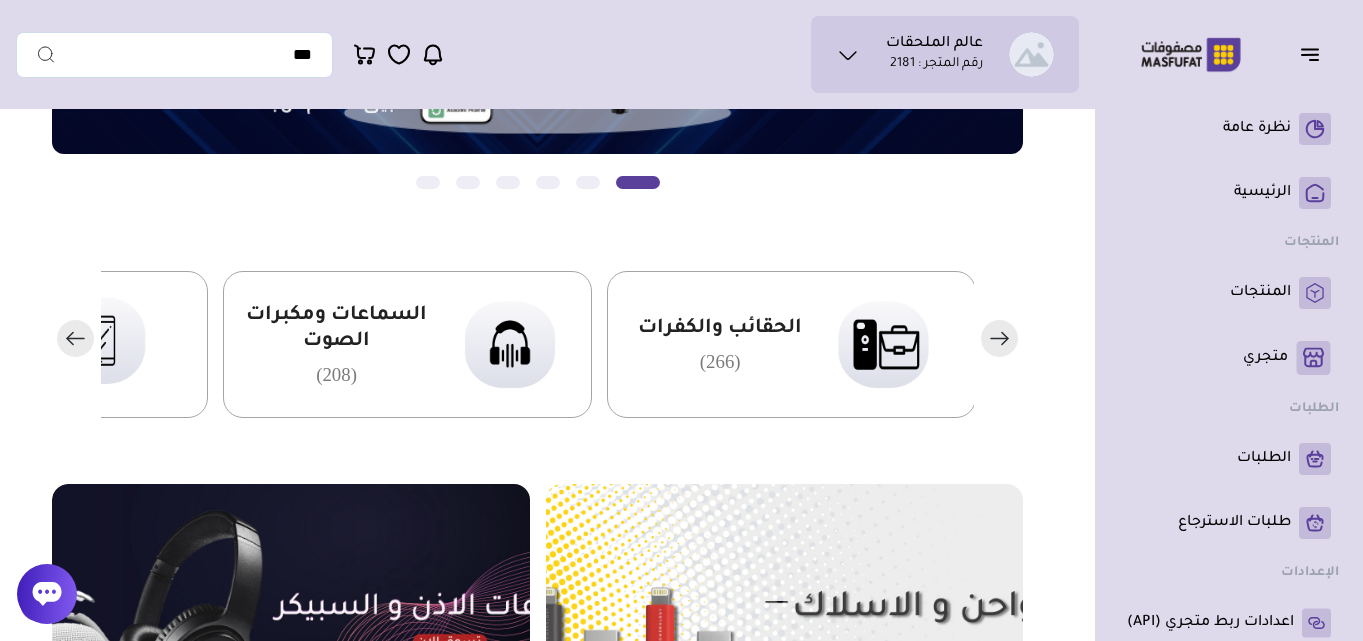 click at bounding box center [75, 338] 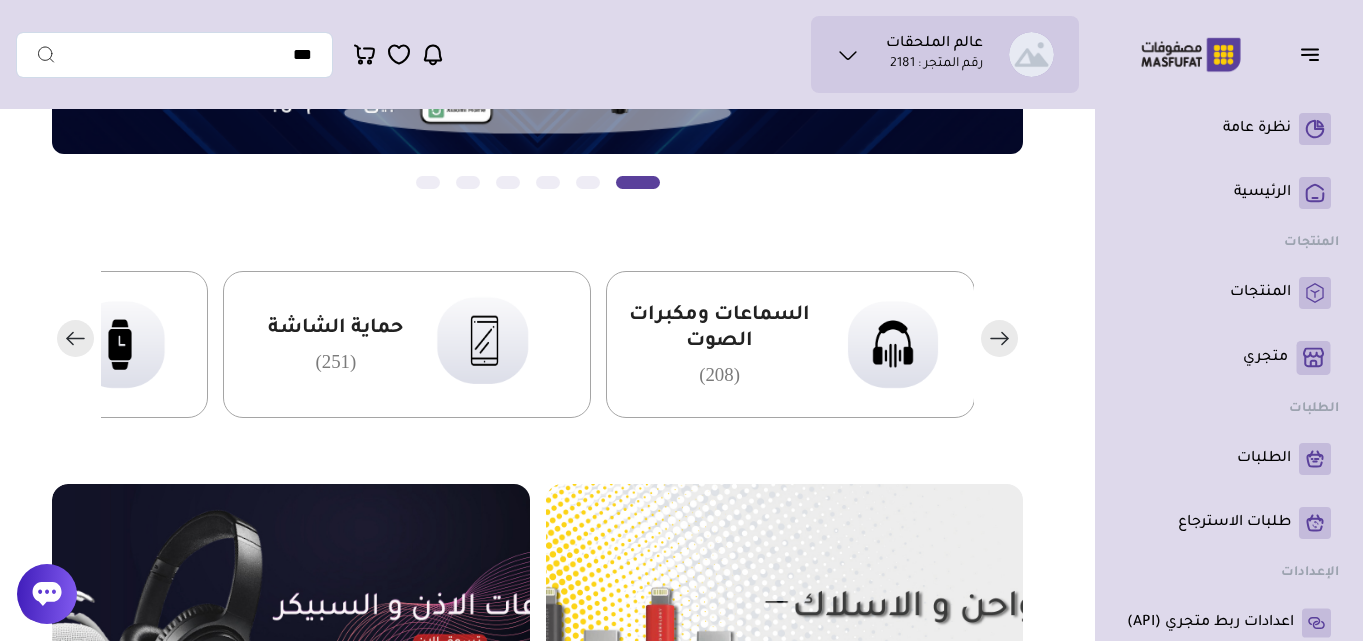 click at bounding box center (75, 338) 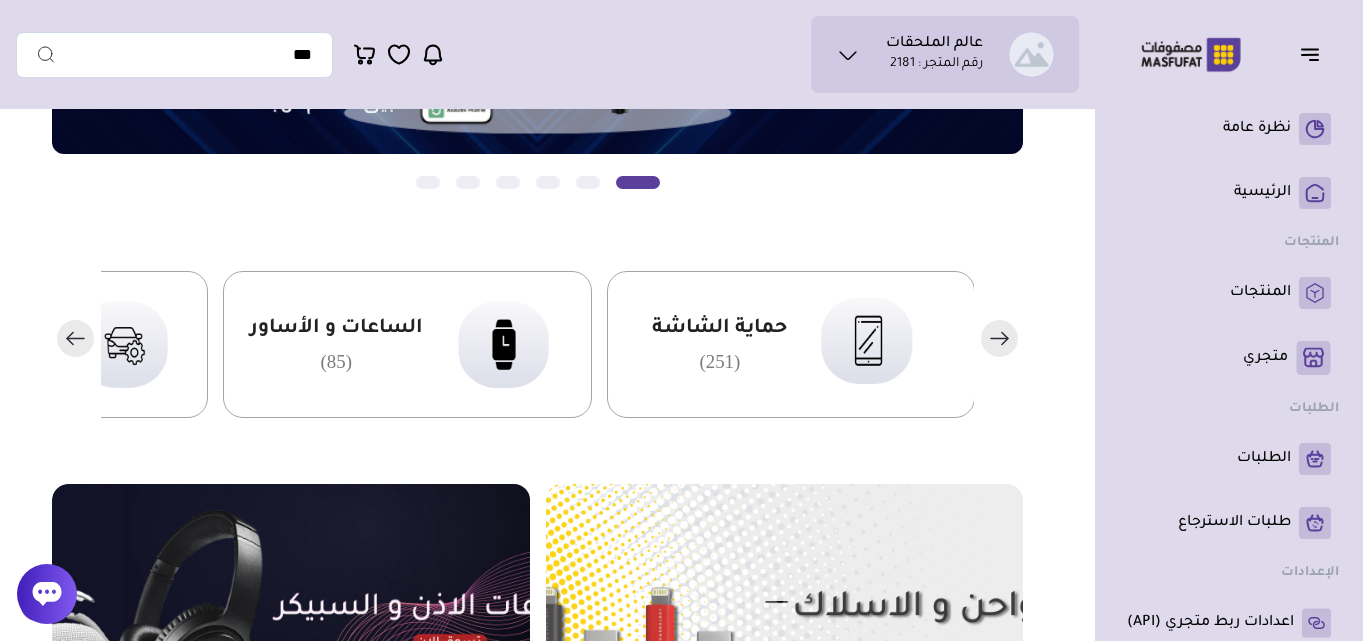 click at bounding box center [75, 338] 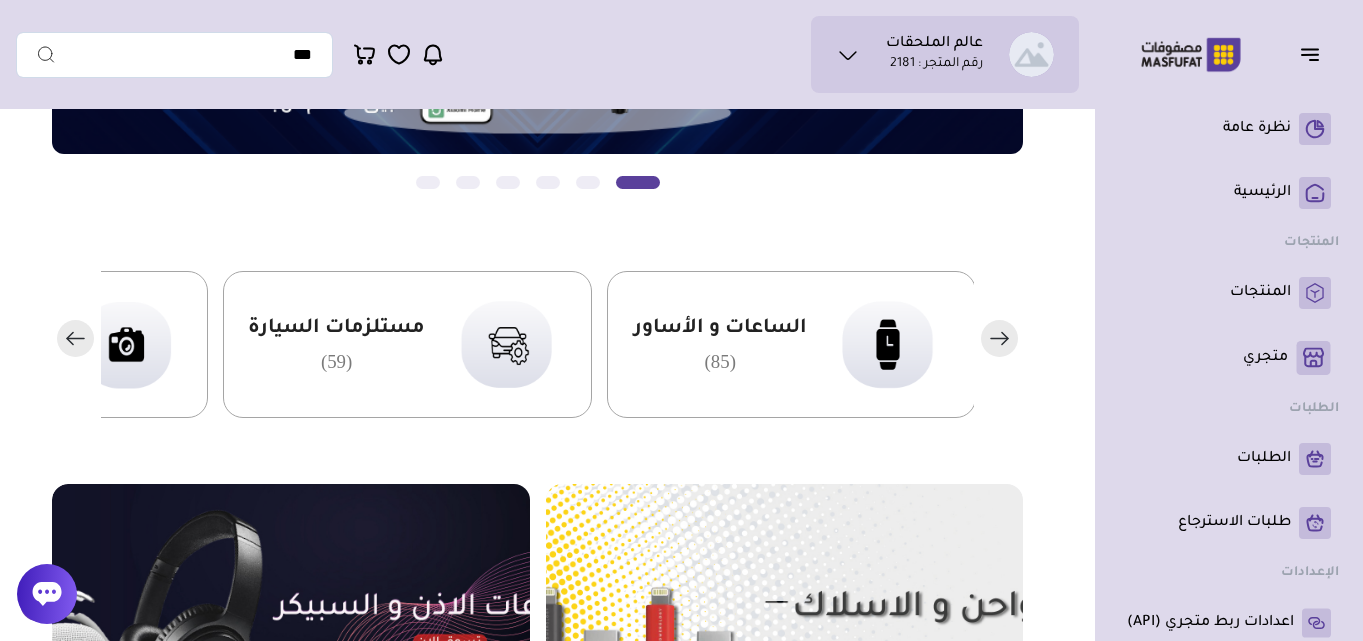 click at bounding box center (75, 338) 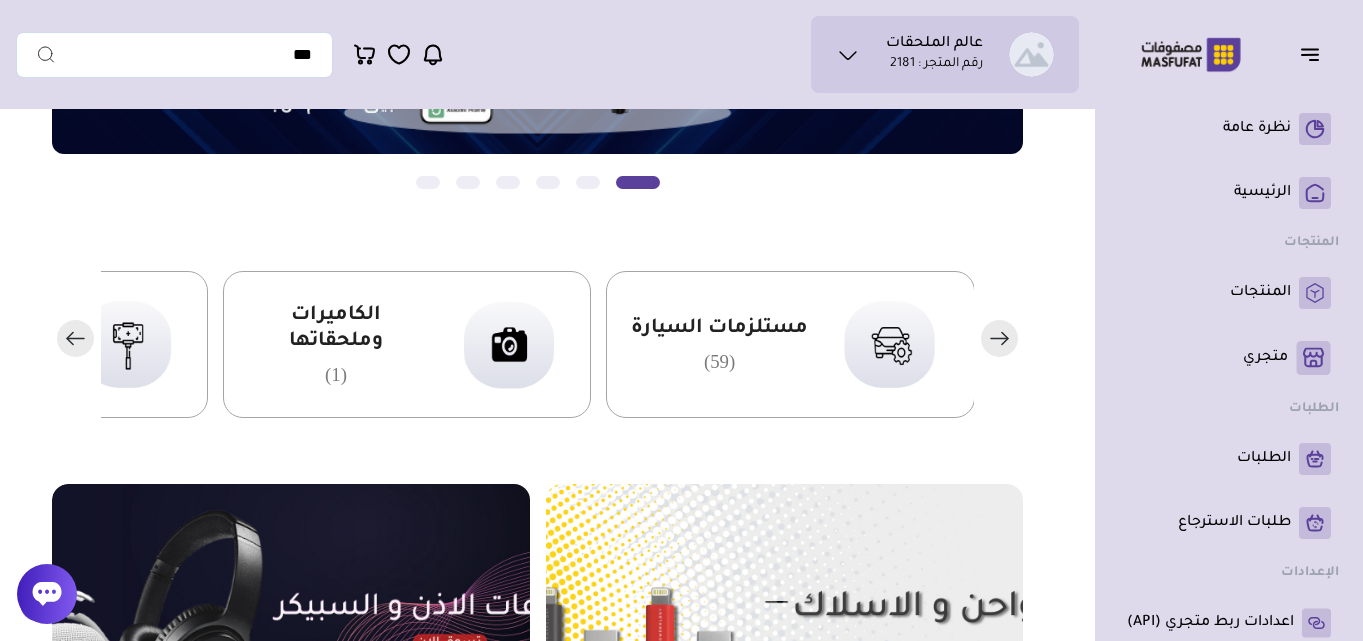click at bounding box center [75, 338] 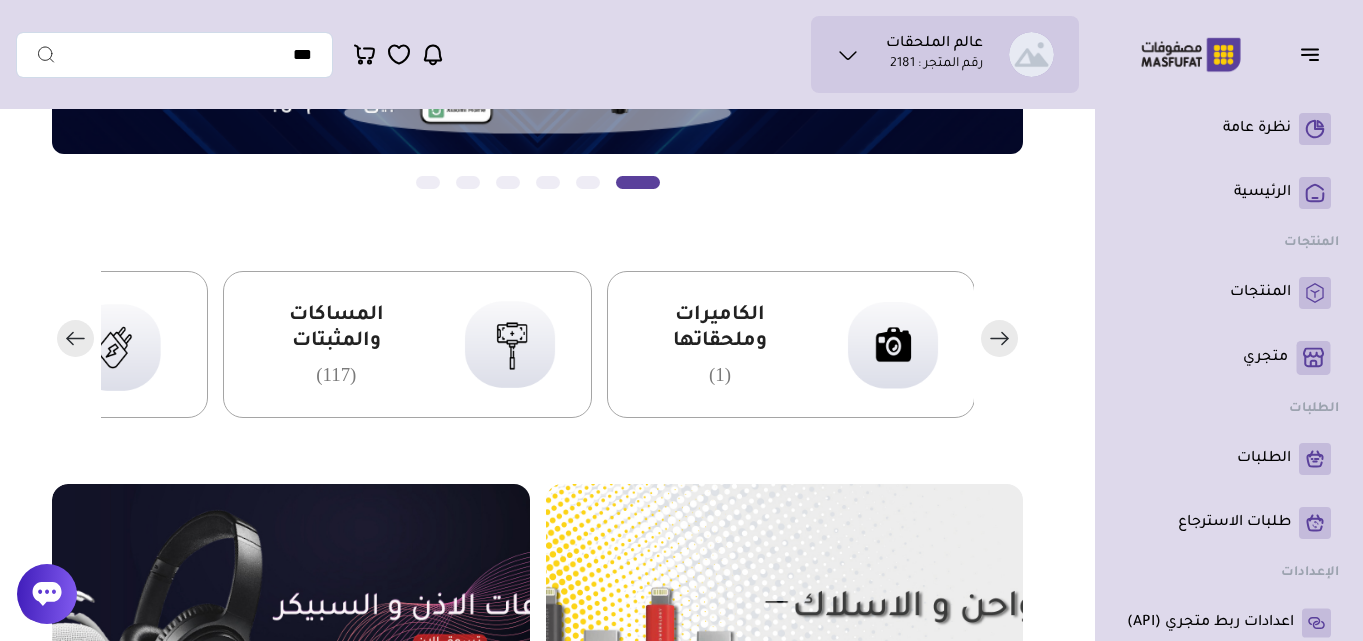 click at bounding box center [75, 338] 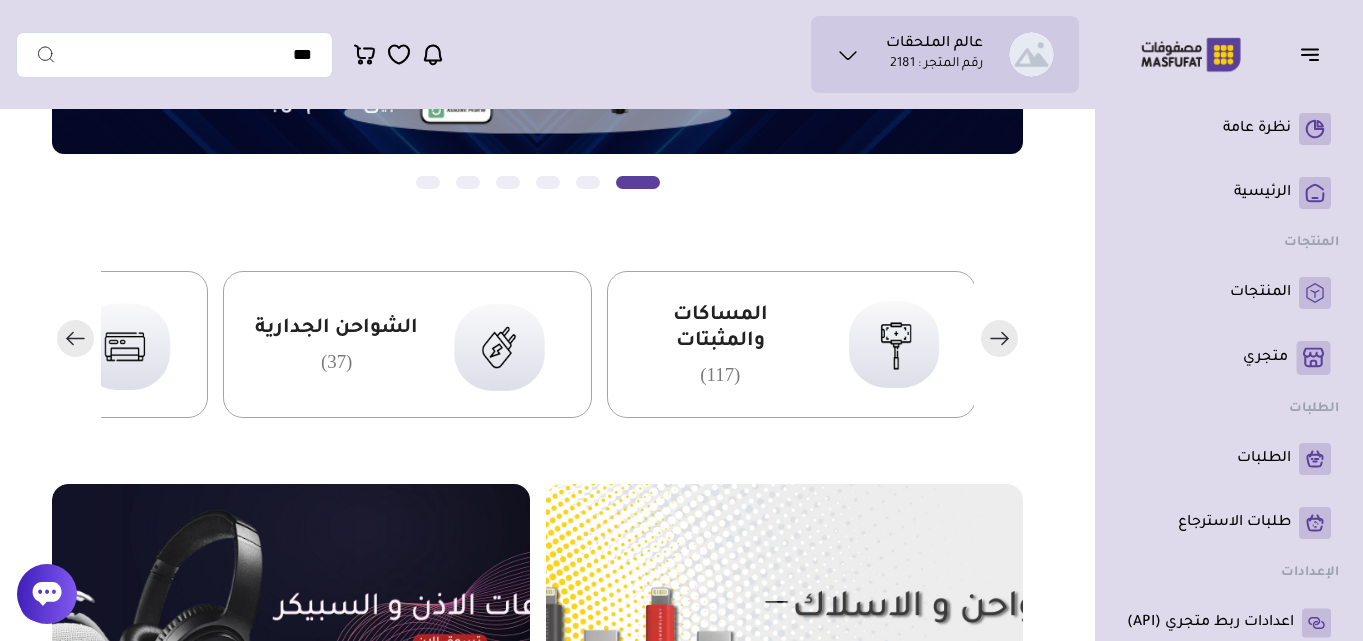 click at bounding box center (75, 338) 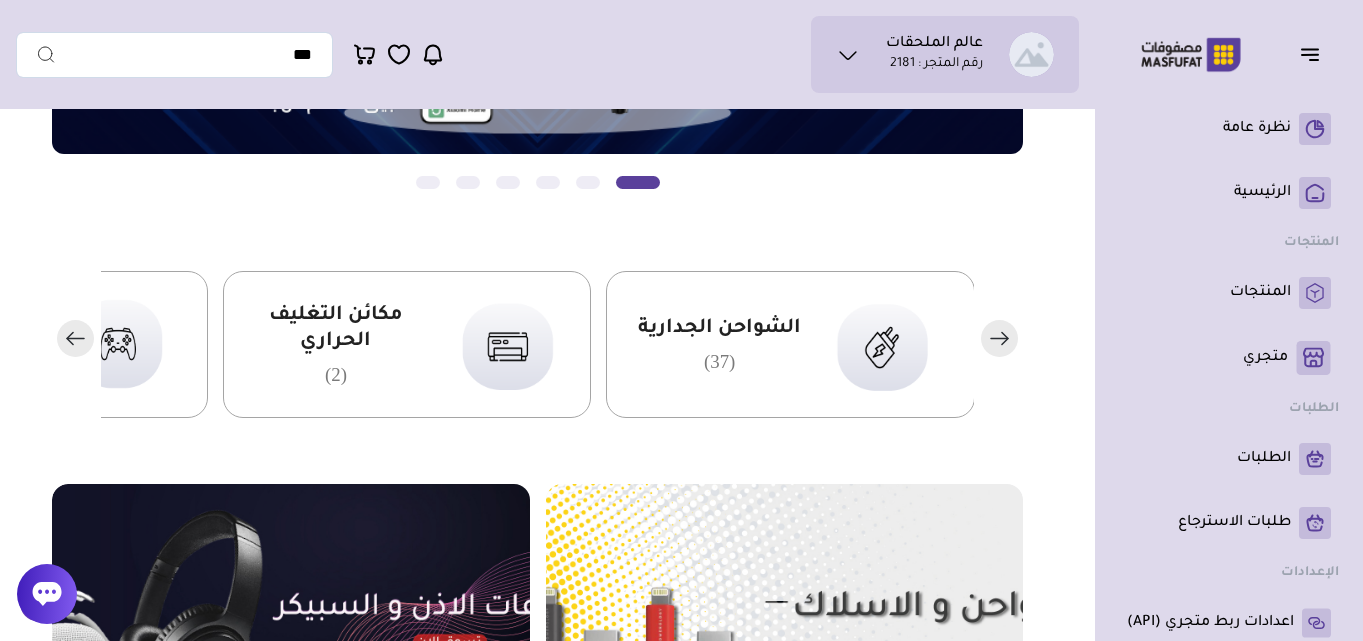 click at bounding box center [75, 338] 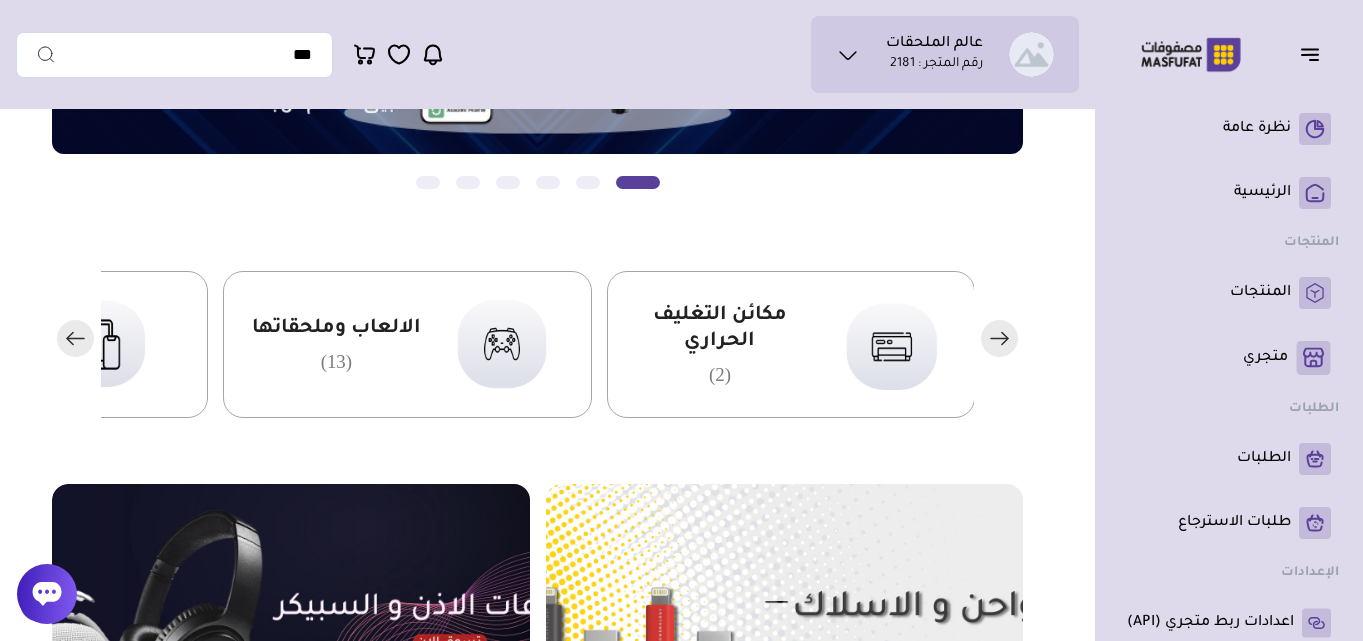 click at bounding box center (75, 338) 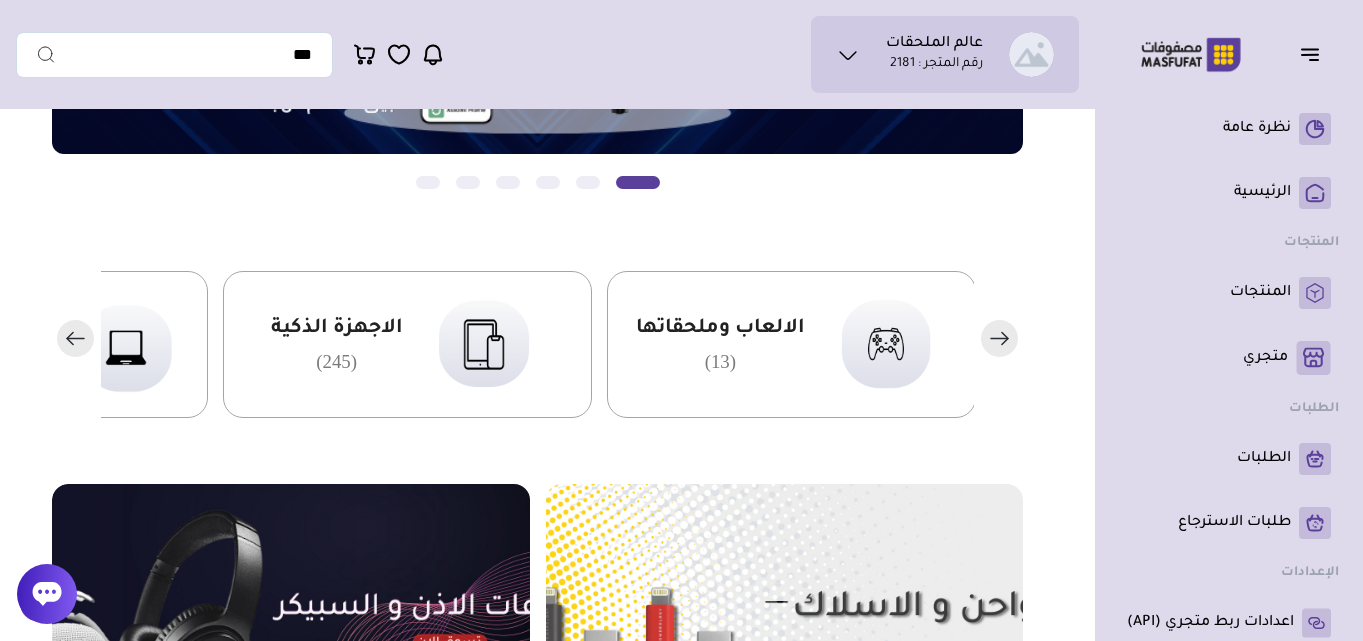 click at bounding box center [75, 338] 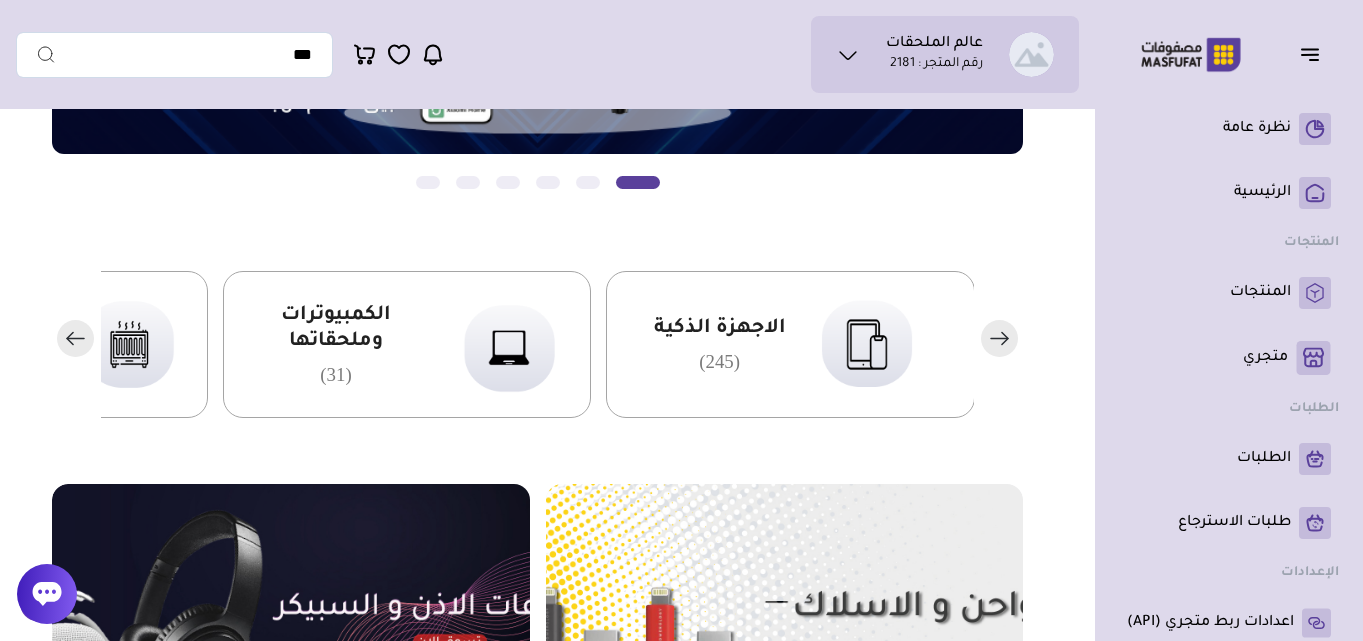 click on "الاجهزة الذكية
(245)" at bounding box center [790, 344] 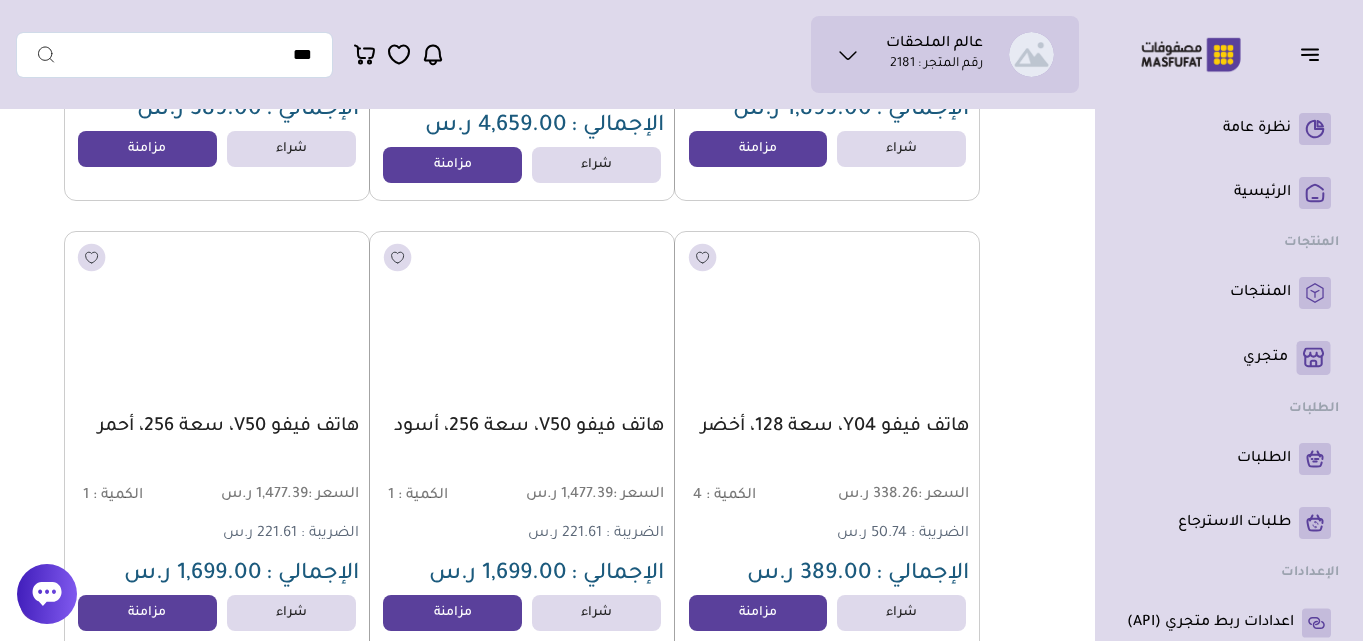 scroll, scrollTop: 6200, scrollLeft: 0, axis: vertical 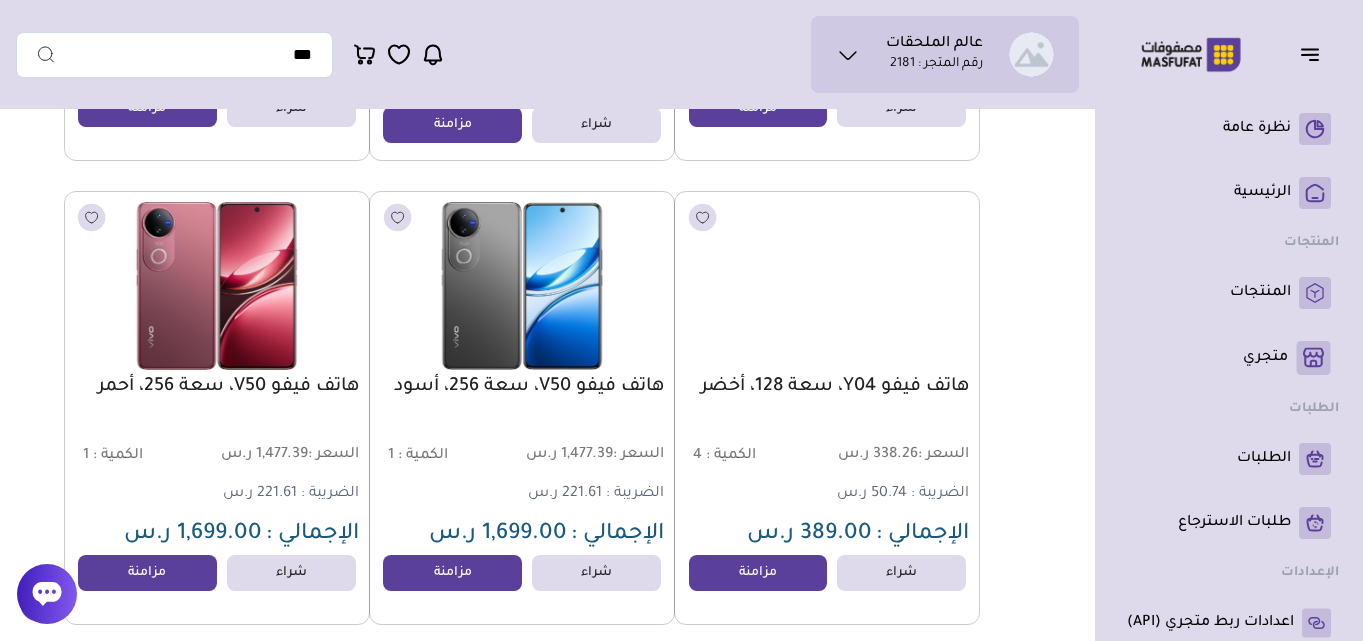 click on "هاتف فيفو  V50، سعة 256، أسود
السعر :
1,477.39  ر.س
الكمية :
1
الضريبة :
221.61  ر.س
الإجمالي :
1,699.00  ر.س" at bounding box center [522, 462] 